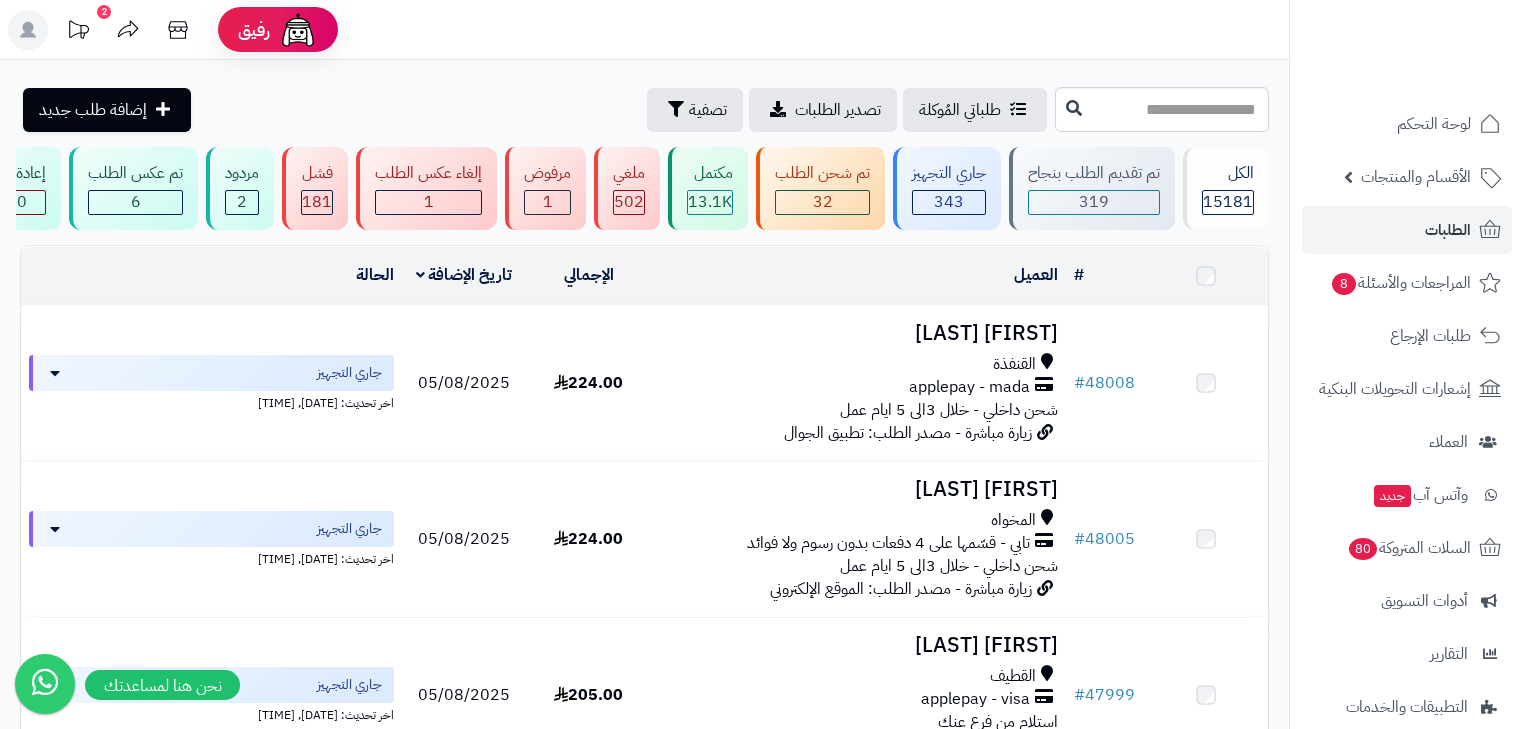 scroll, scrollTop: 0, scrollLeft: 0, axis: both 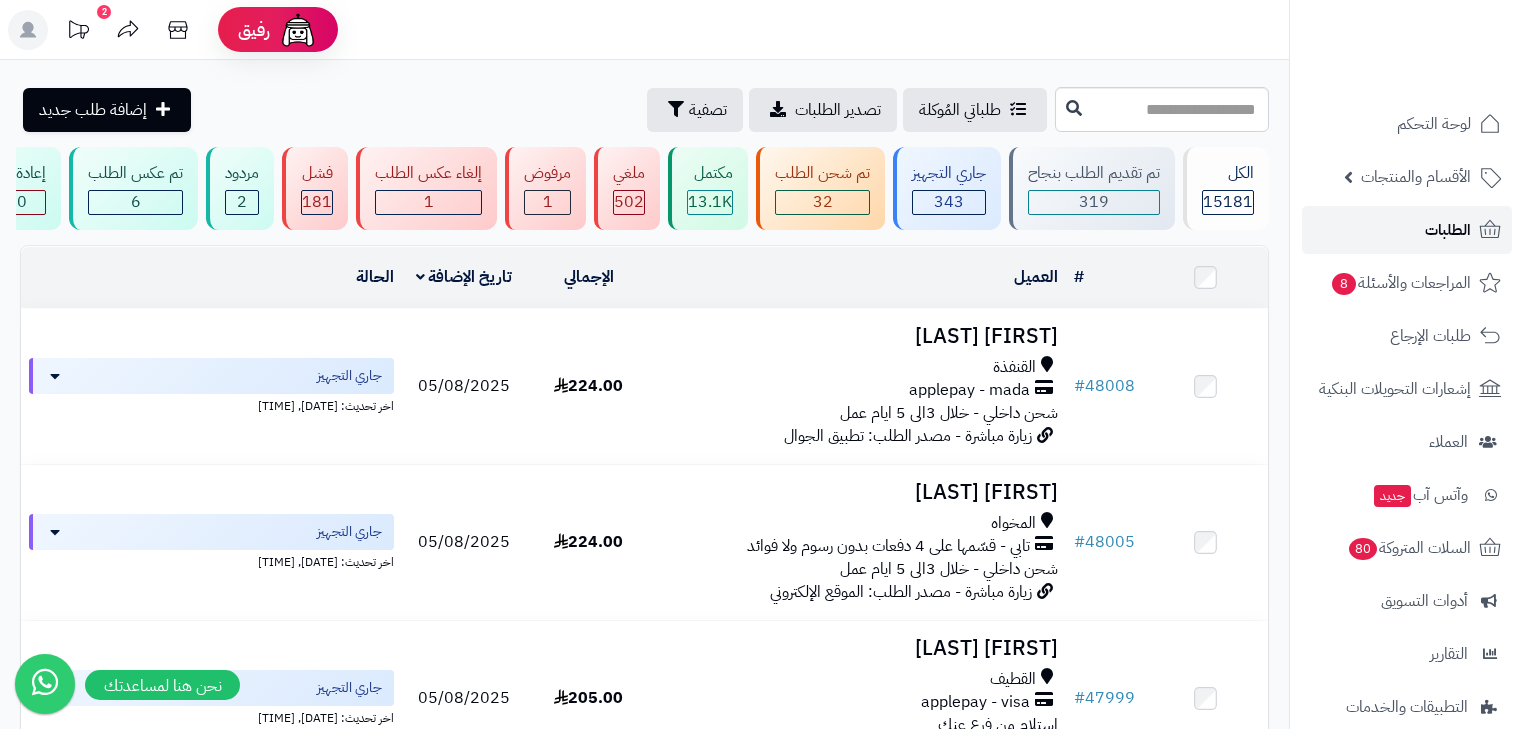 click on "الطلبات" at bounding box center (1448, 230) 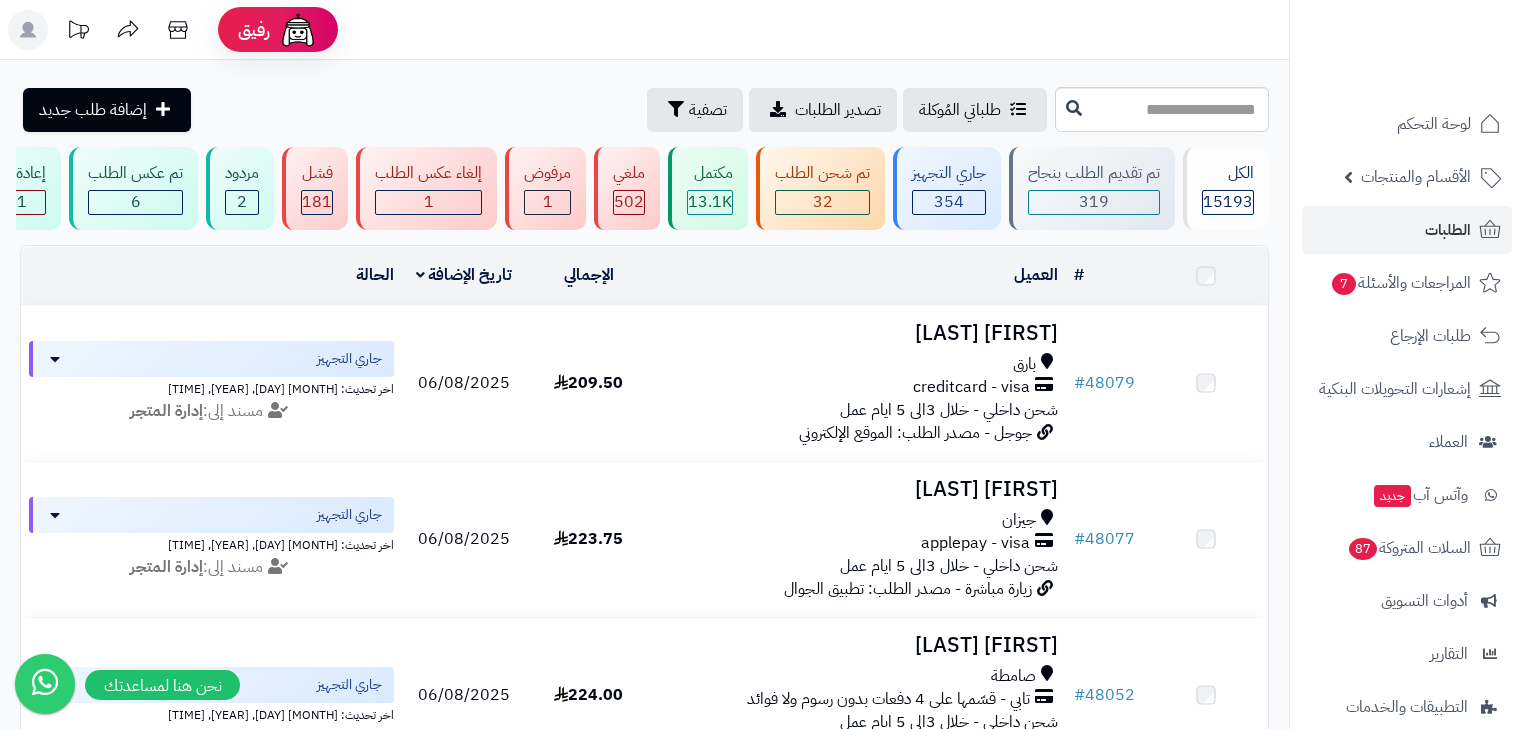 scroll, scrollTop: 0, scrollLeft: 0, axis: both 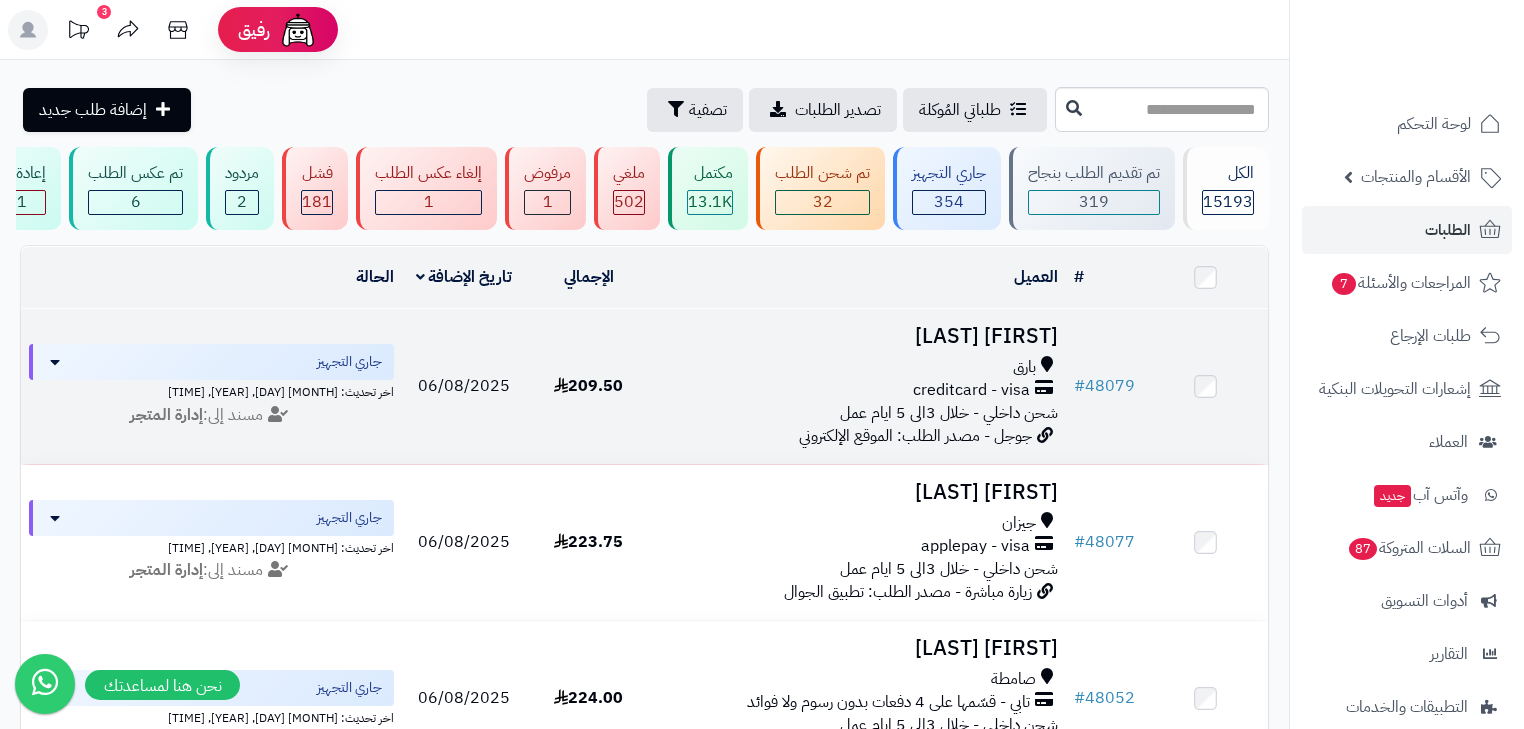 click on "سديم  البارقي" at bounding box center (858, 336) 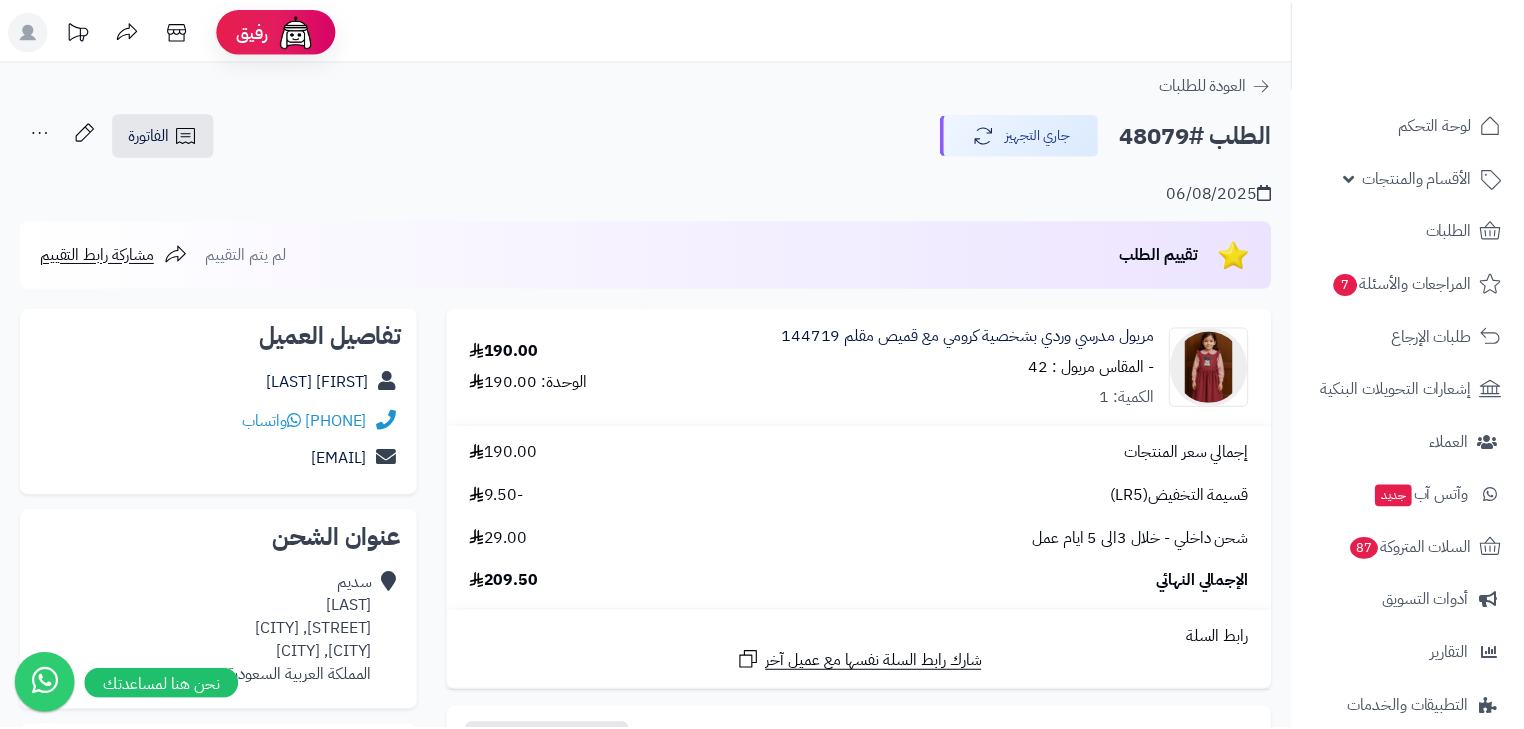 scroll, scrollTop: 0, scrollLeft: 0, axis: both 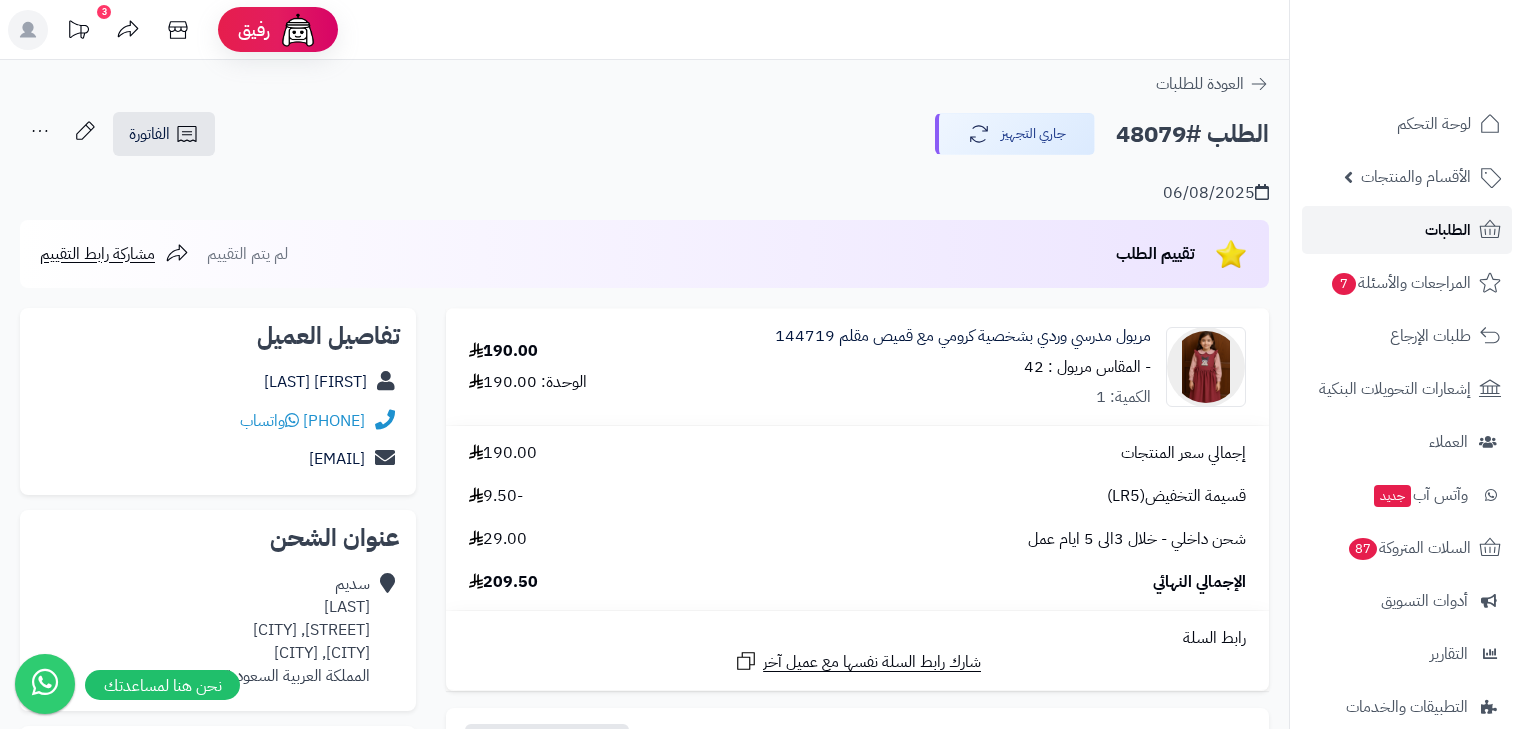 click on "الطلبات" at bounding box center [1448, 230] 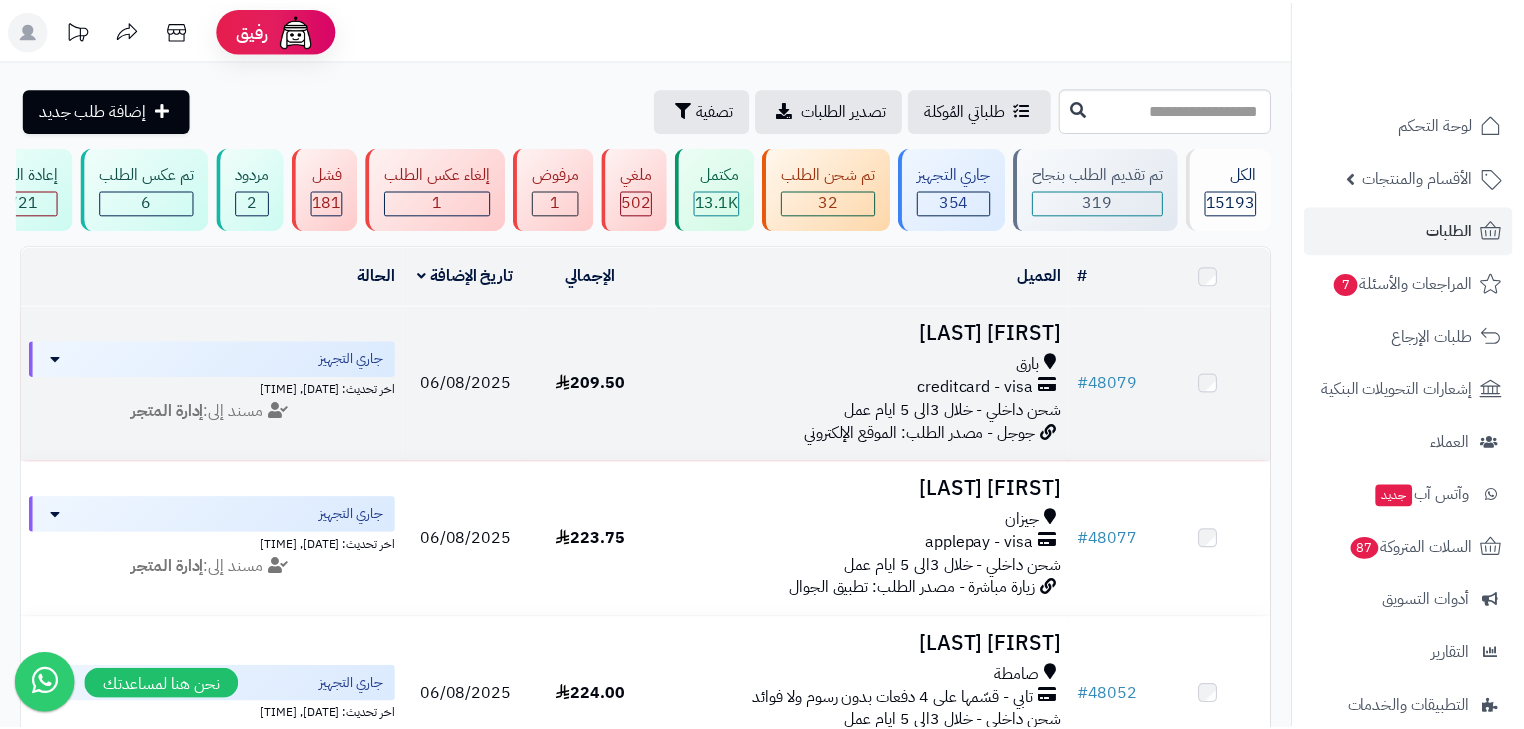 scroll, scrollTop: 0, scrollLeft: 0, axis: both 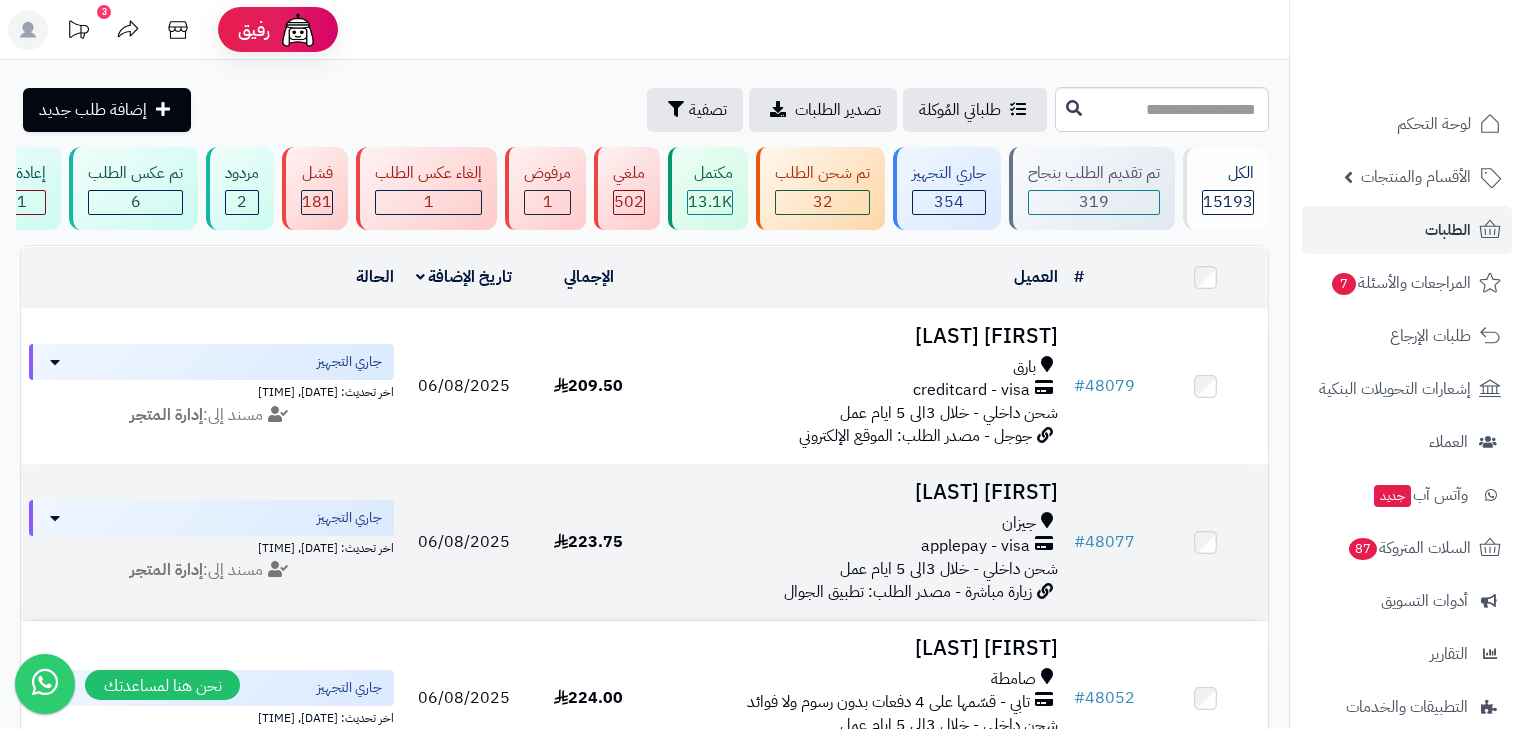 click on "احلام  مضوي" at bounding box center (858, 492) 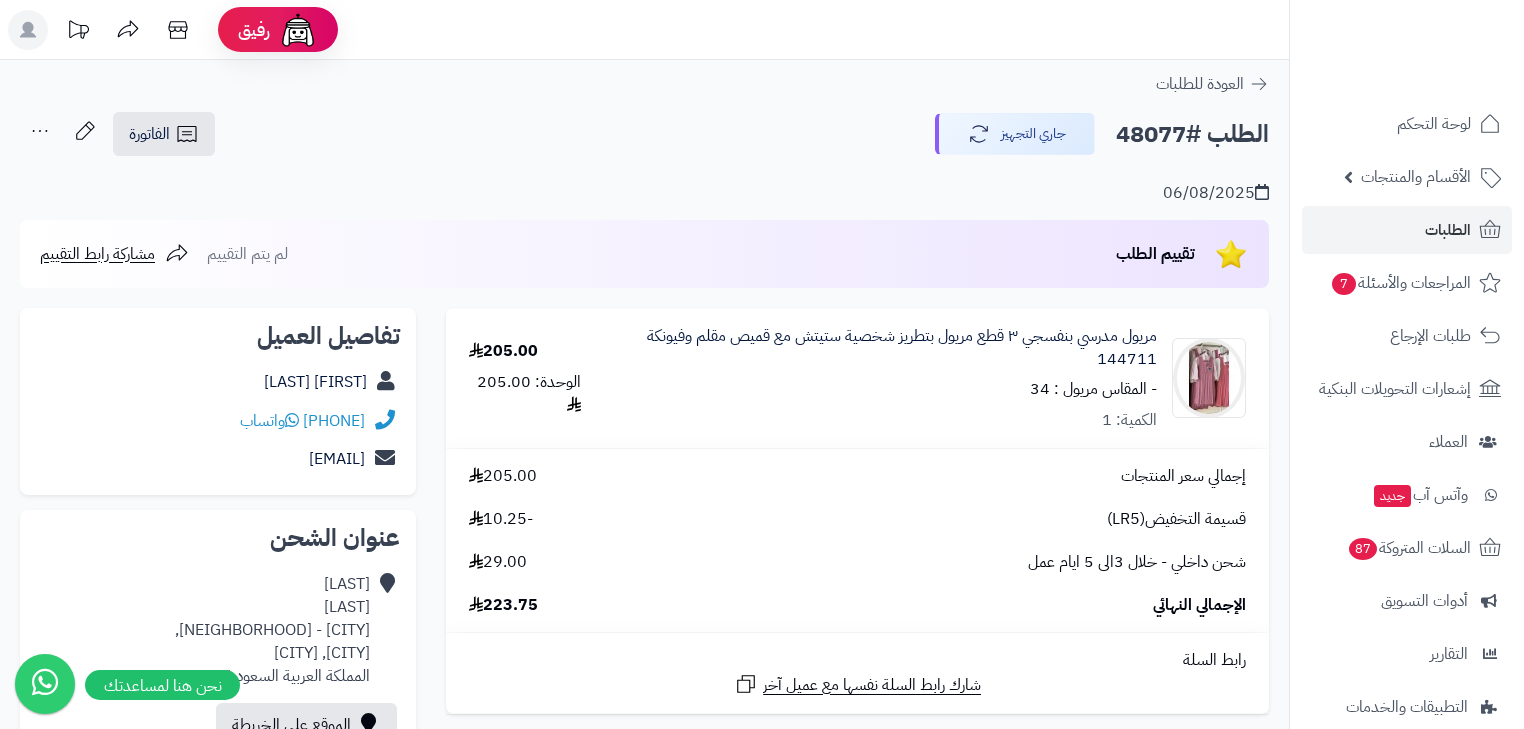 scroll, scrollTop: 0, scrollLeft: 0, axis: both 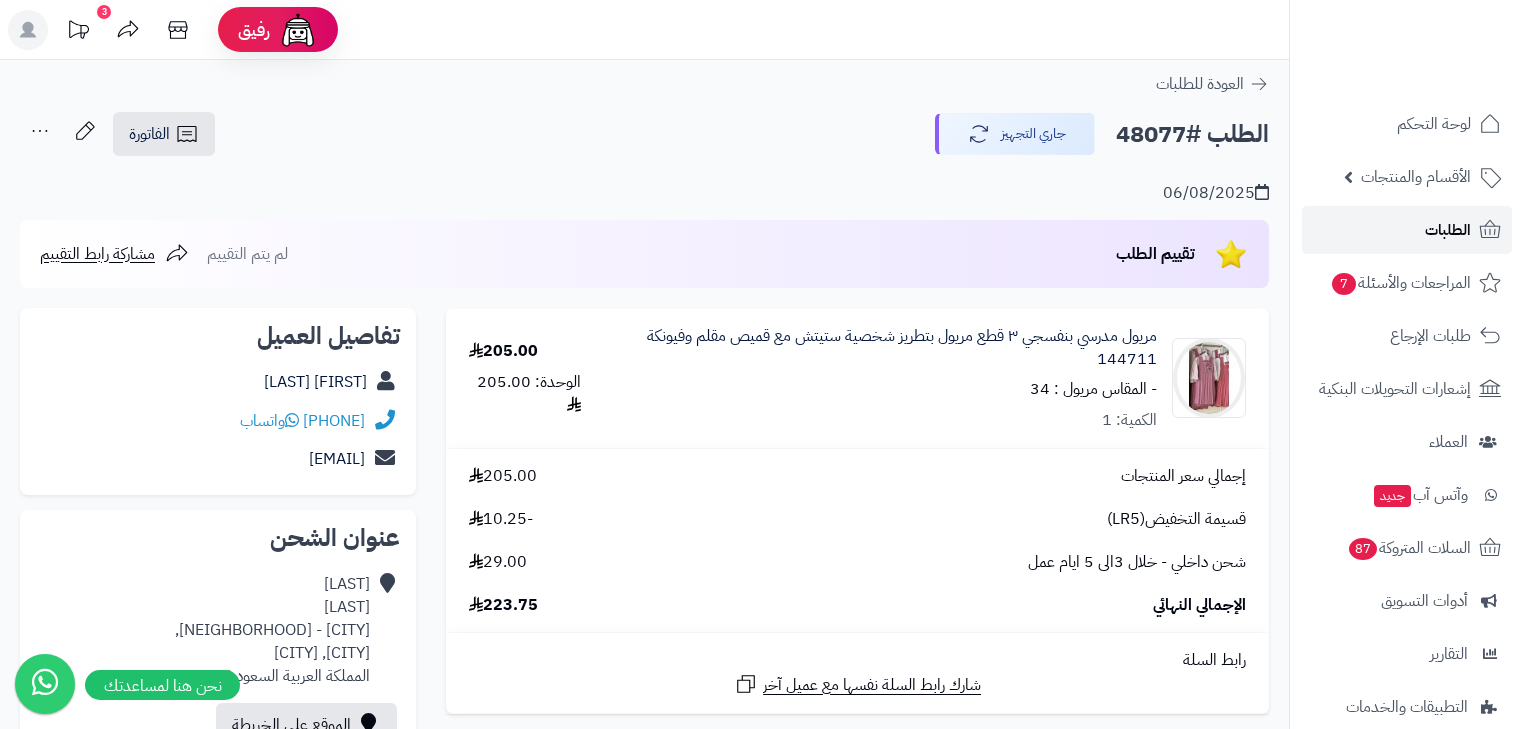click on "الطلبات" at bounding box center [1407, 230] 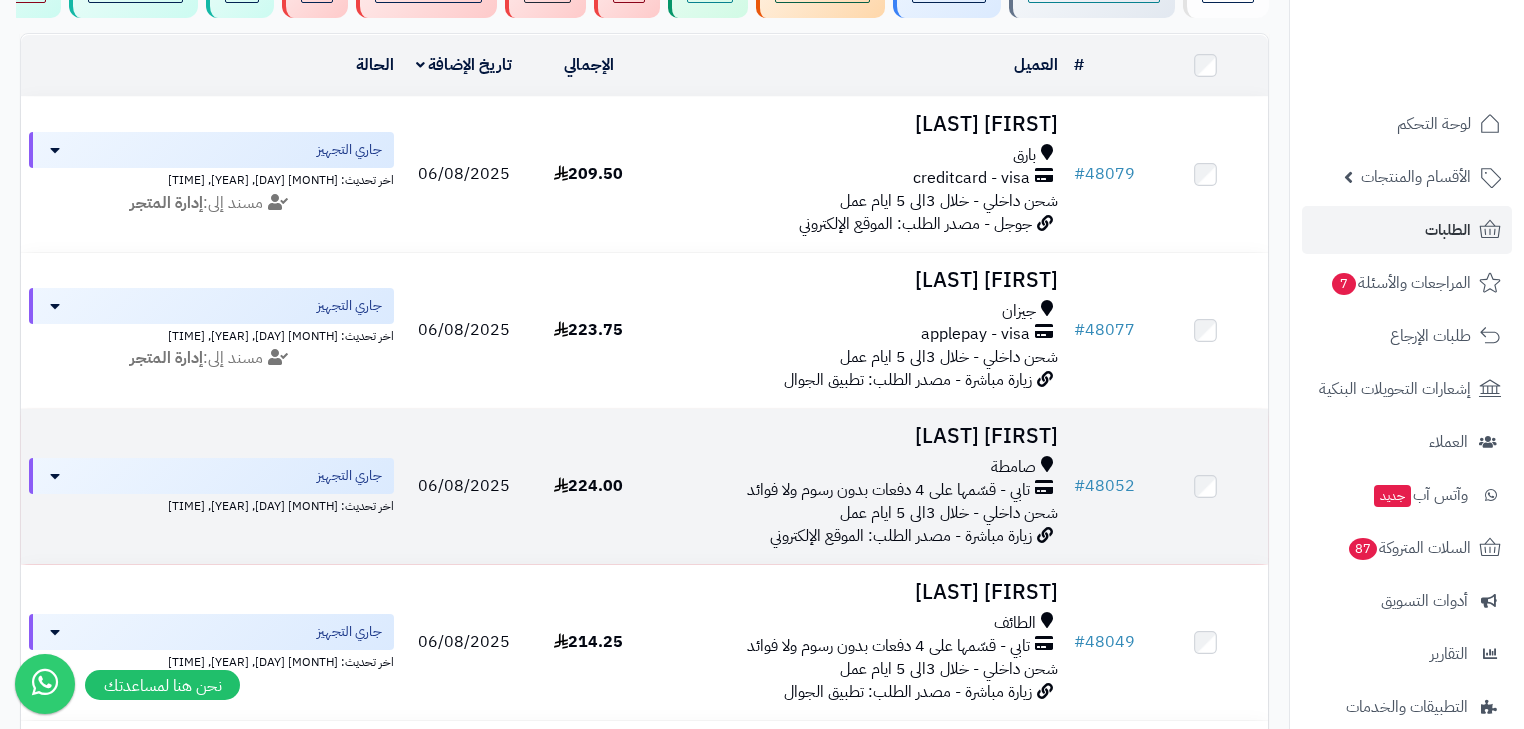 scroll, scrollTop: 240, scrollLeft: 0, axis: vertical 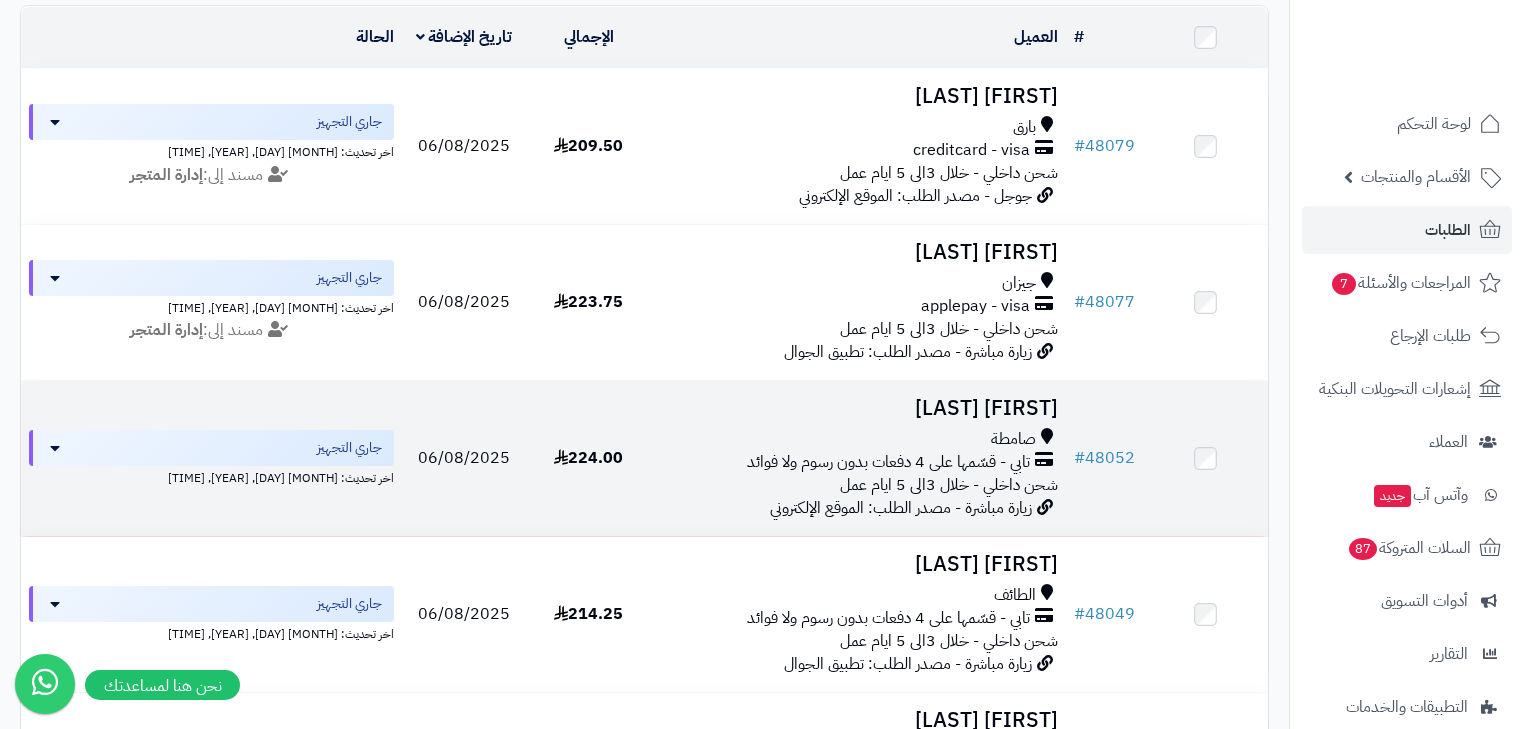 click on "[FIRST] [LAST]" at bounding box center [858, 408] 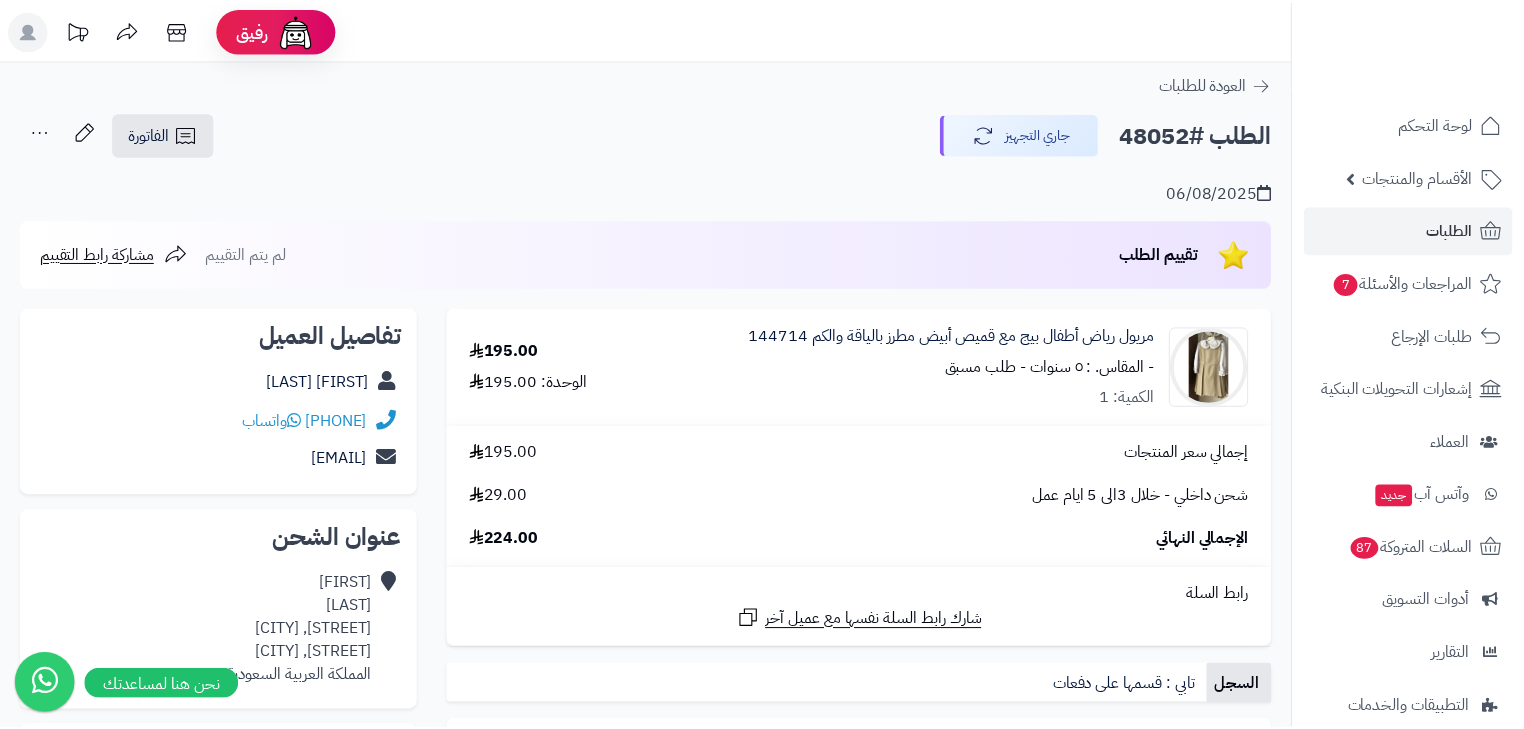 scroll, scrollTop: 0, scrollLeft: 0, axis: both 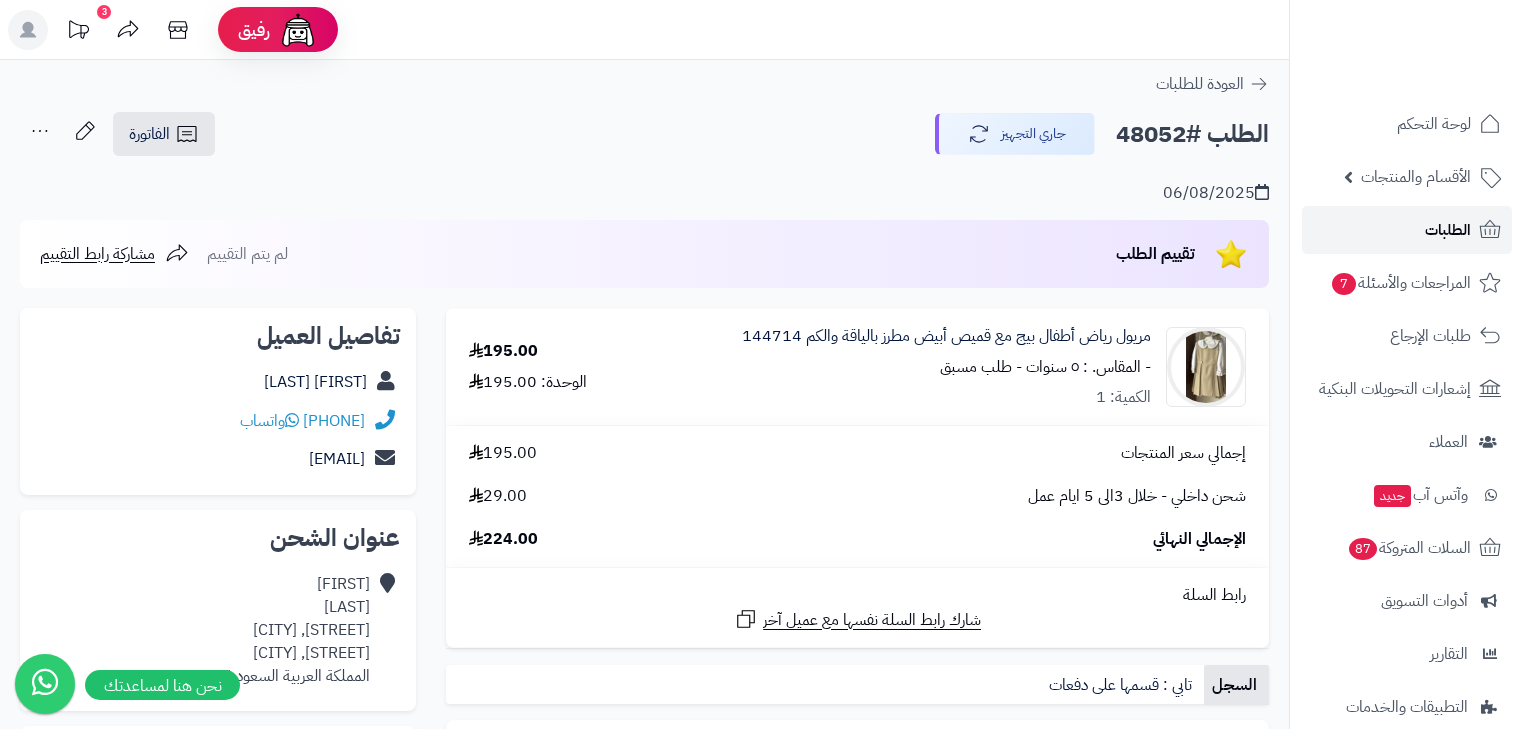 click on "الطلبات" at bounding box center [1448, 230] 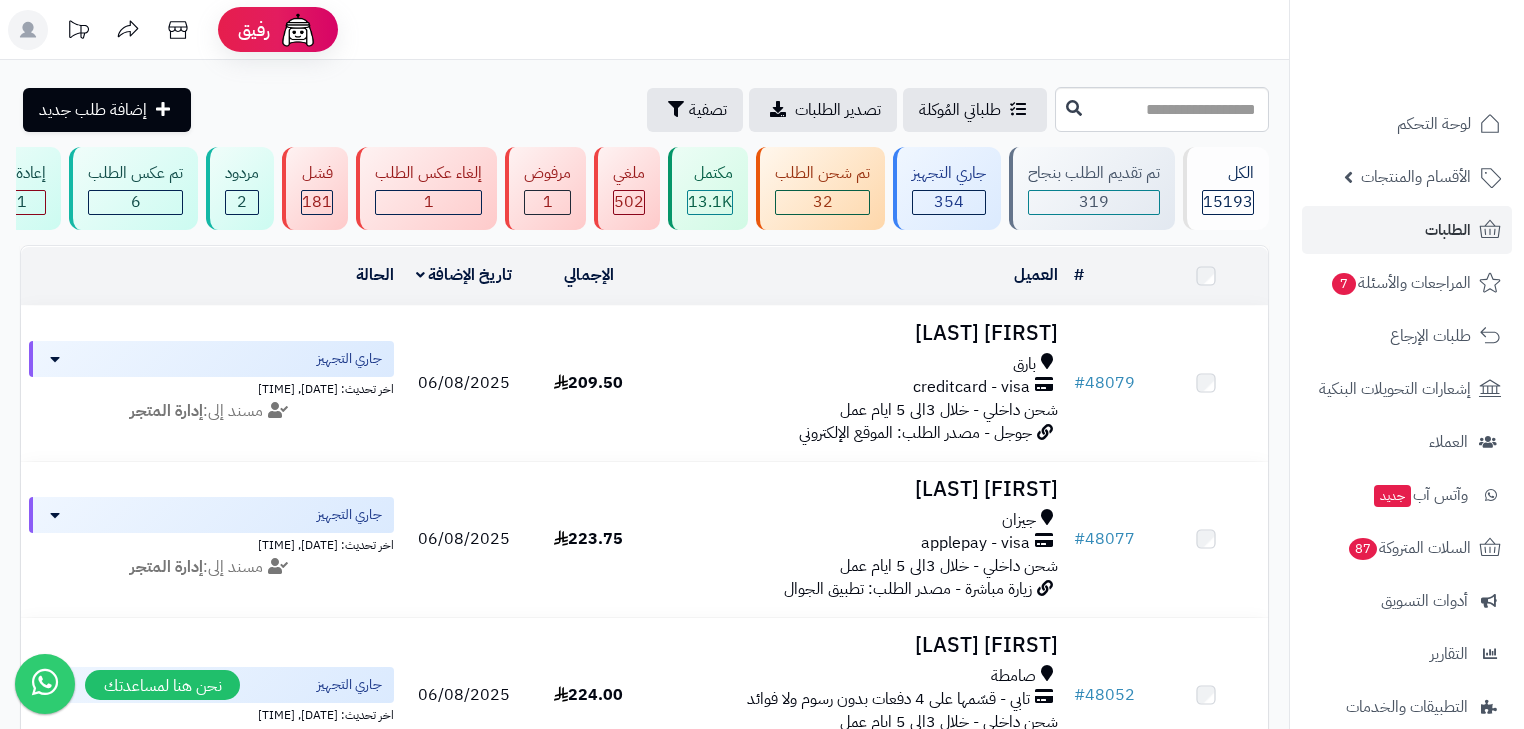 scroll, scrollTop: 0, scrollLeft: 0, axis: both 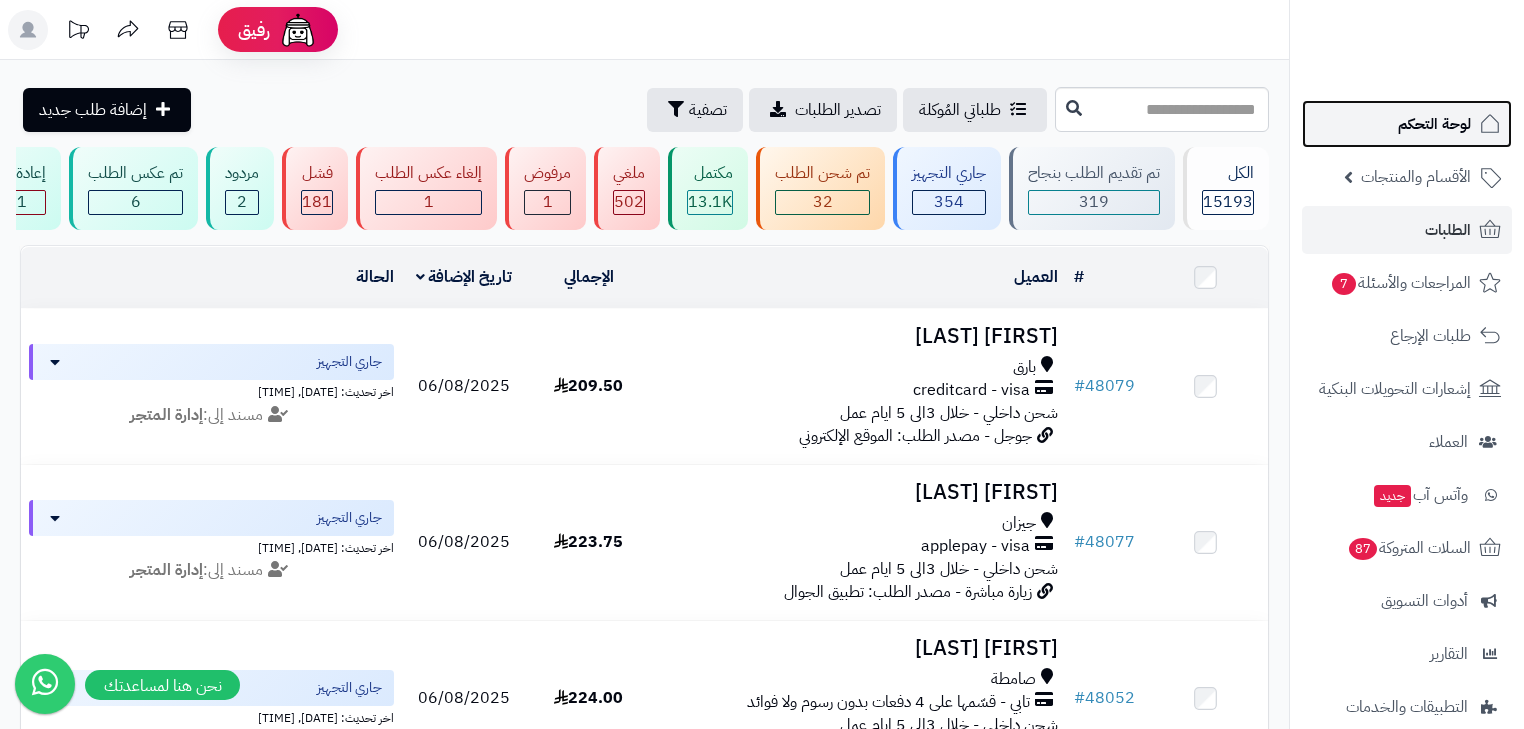 click on "لوحة التحكم" at bounding box center [1434, 124] 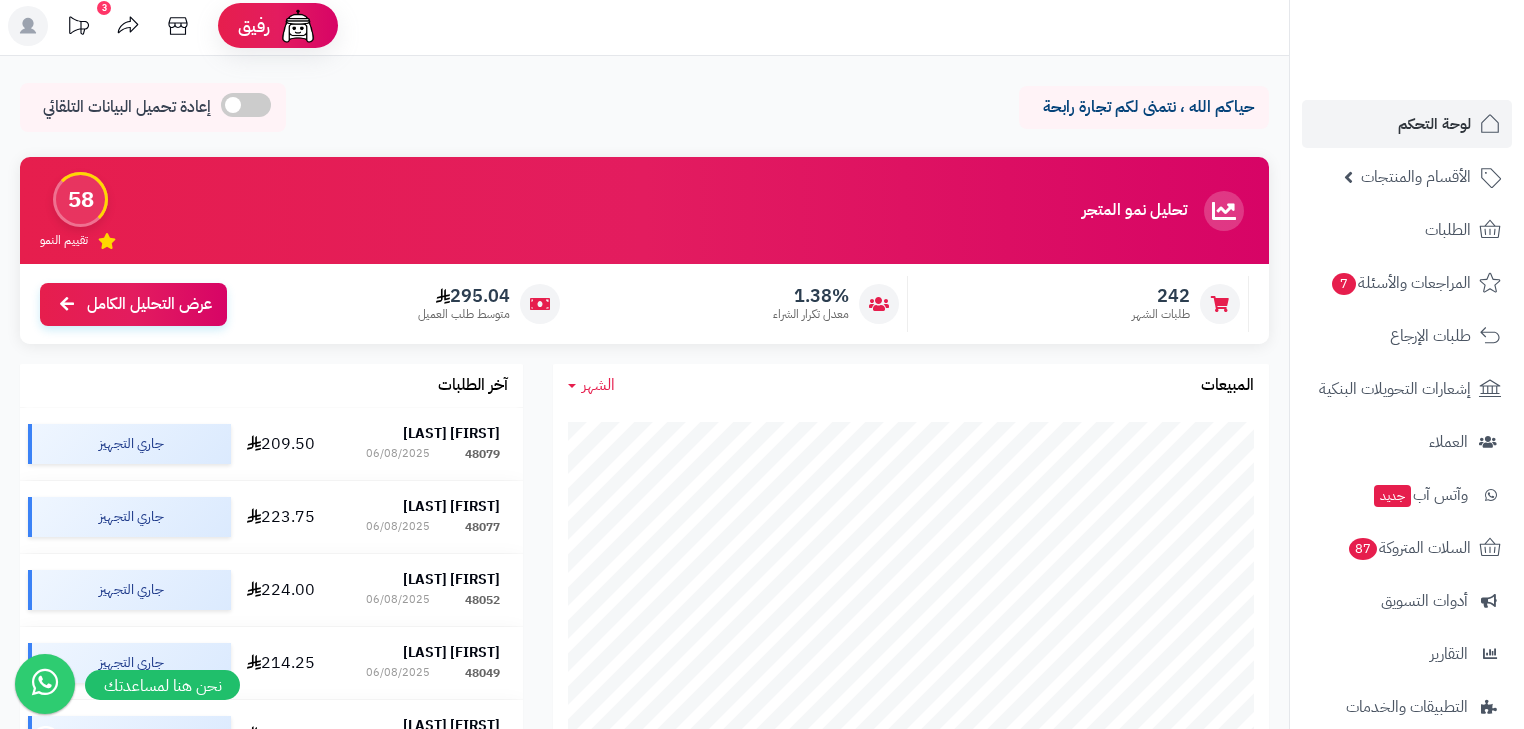 scroll, scrollTop: 0, scrollLeft: 0, axis: both 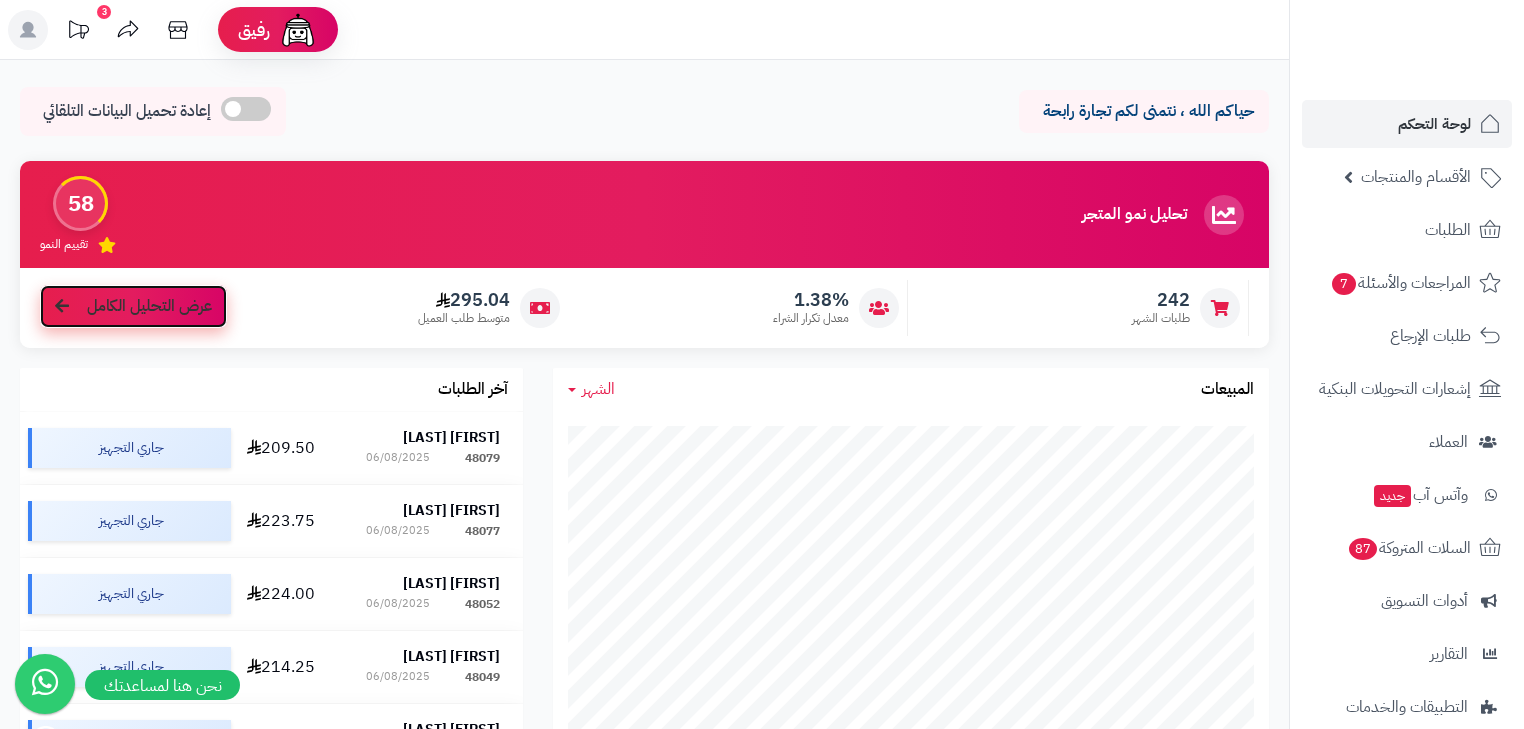 click on "عرض التحليل الكامل" at bounding box center (149, 306) 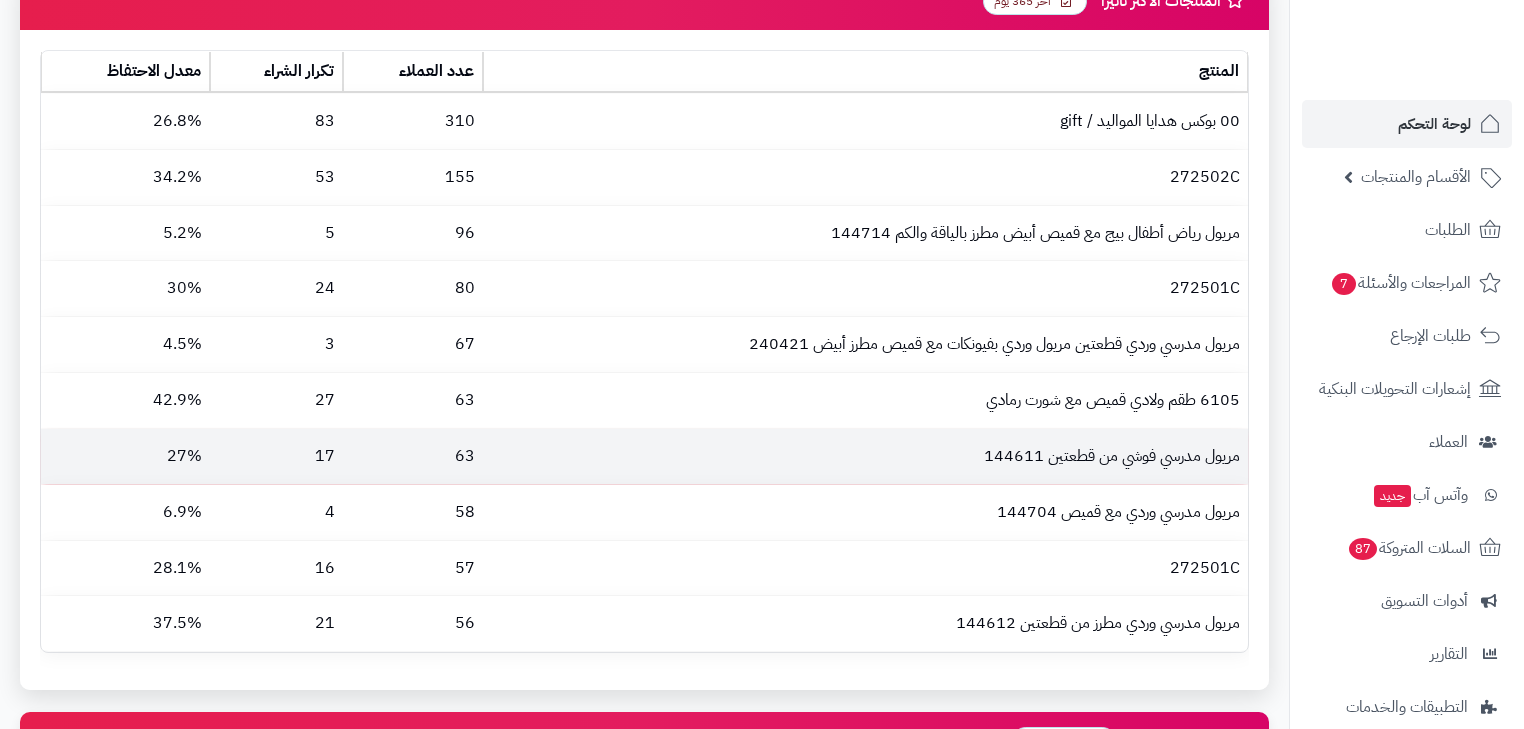 scroll, scrollTop: 2320, scrollLeft: 0, axis: vertical 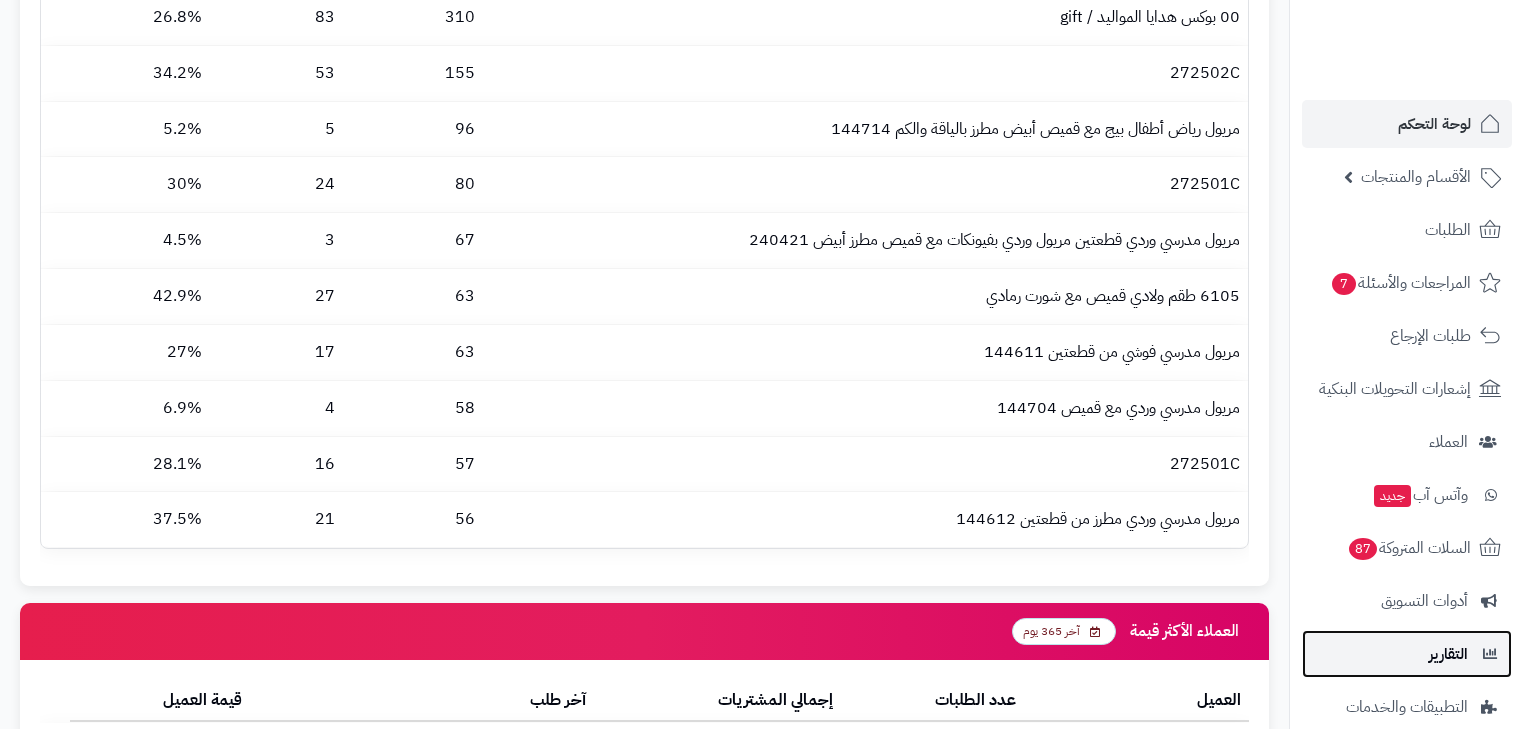 click on "التقارير" at bounding box center (1407, 654) 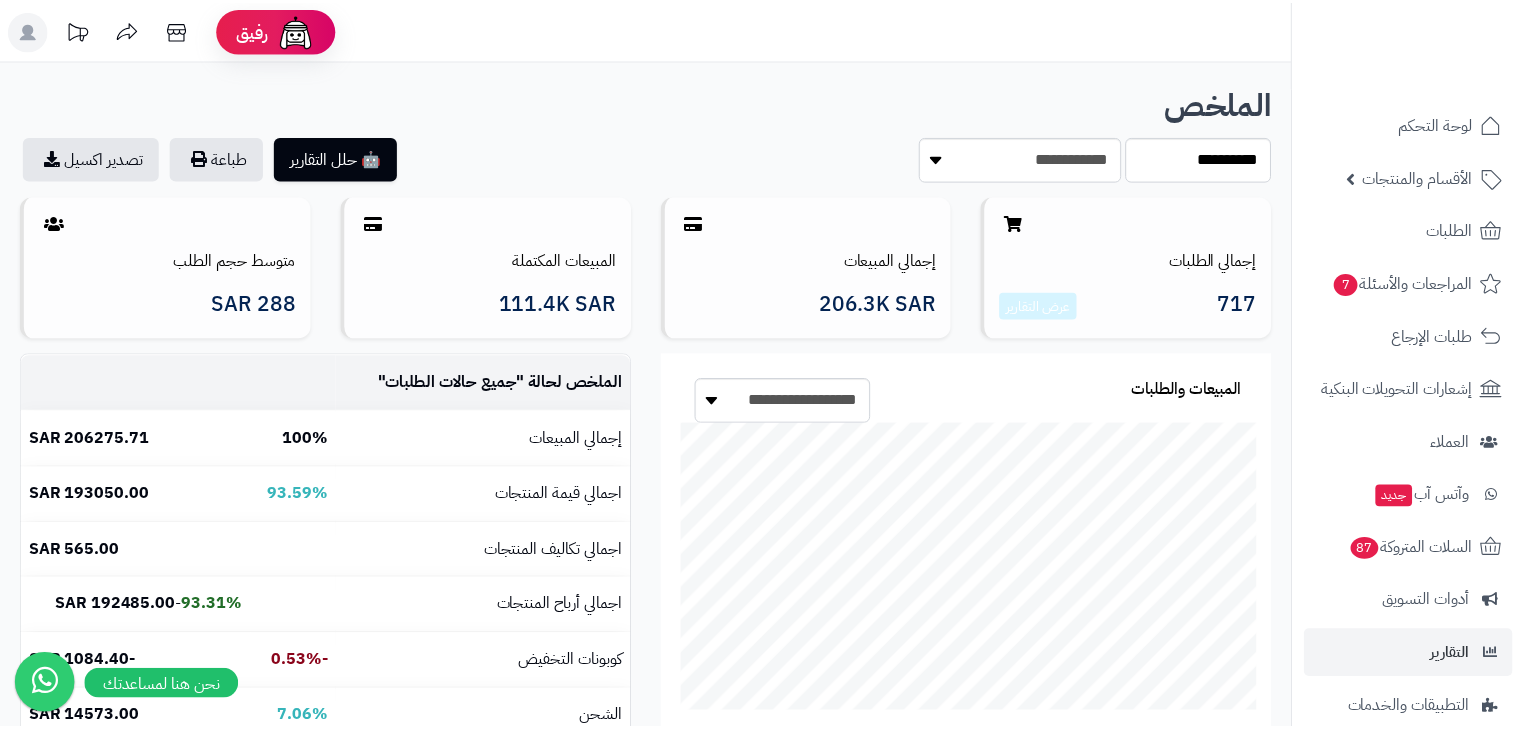 scroll, scrollTop: 0, scrollLeft: 0, axis: both 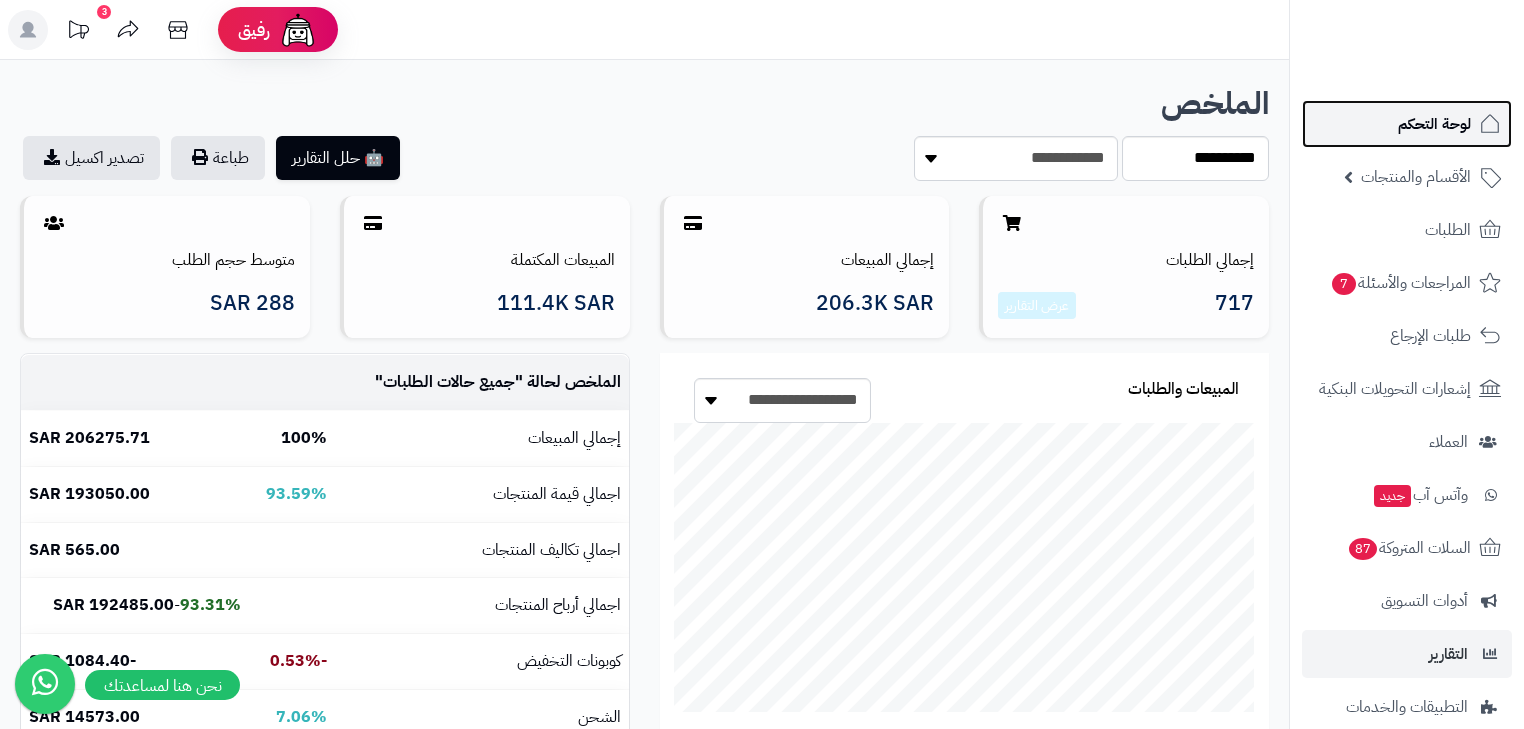 click on "لوحة التحكم" at bounding box center (1434, 124) 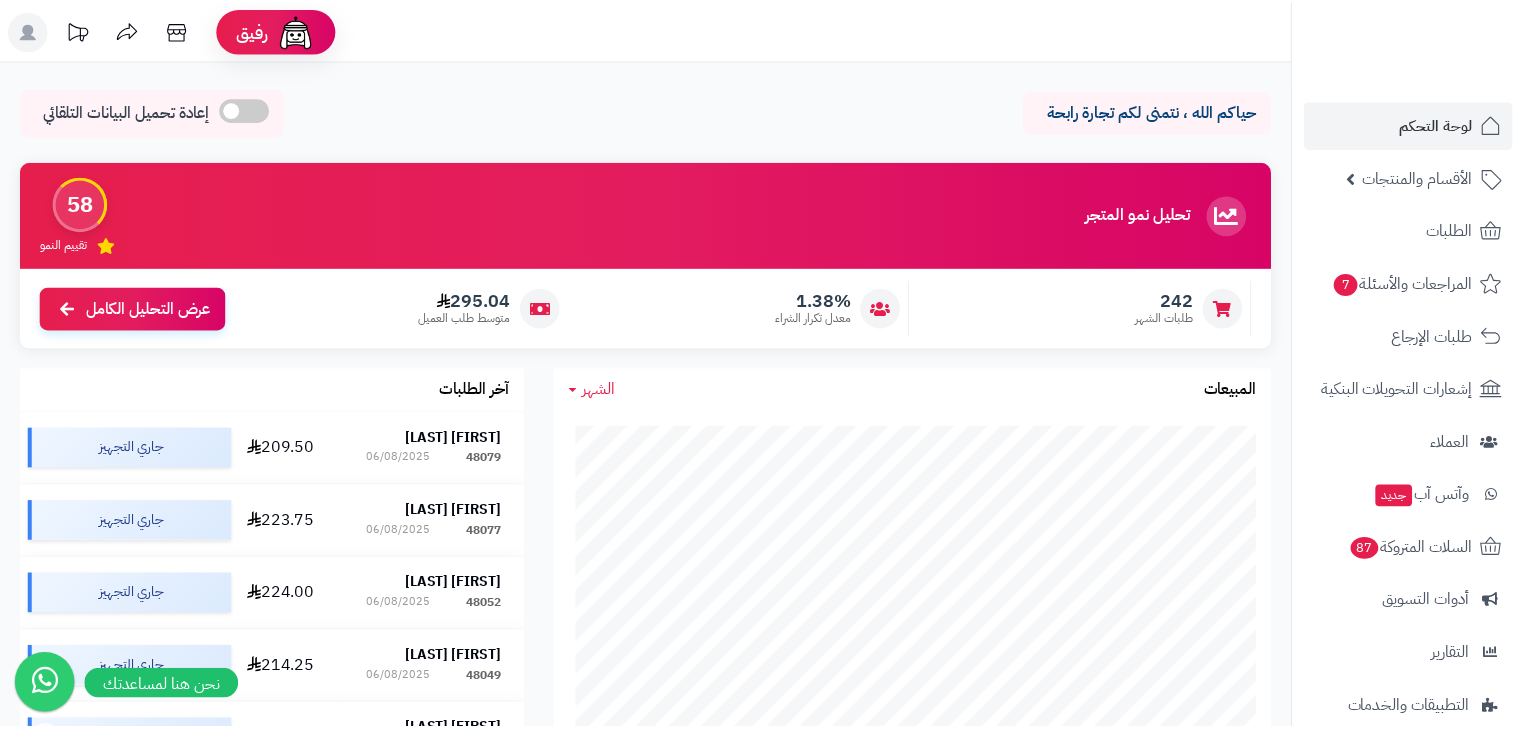 scroll, scrollTop: 0, scrollLeft: 0, axis: both 